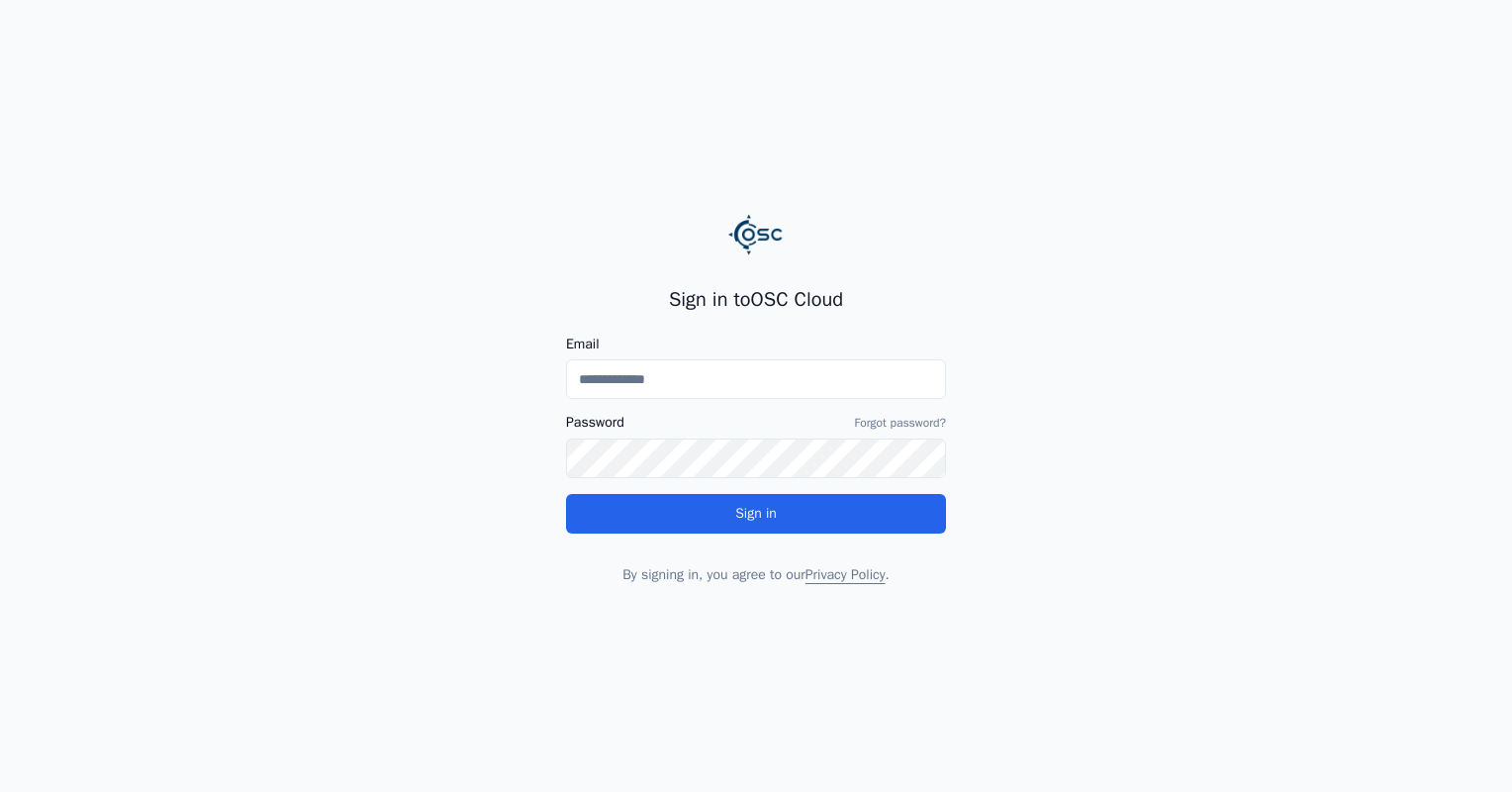 scroll, scrollTop: 0, scrollLeft: 0, axis: both 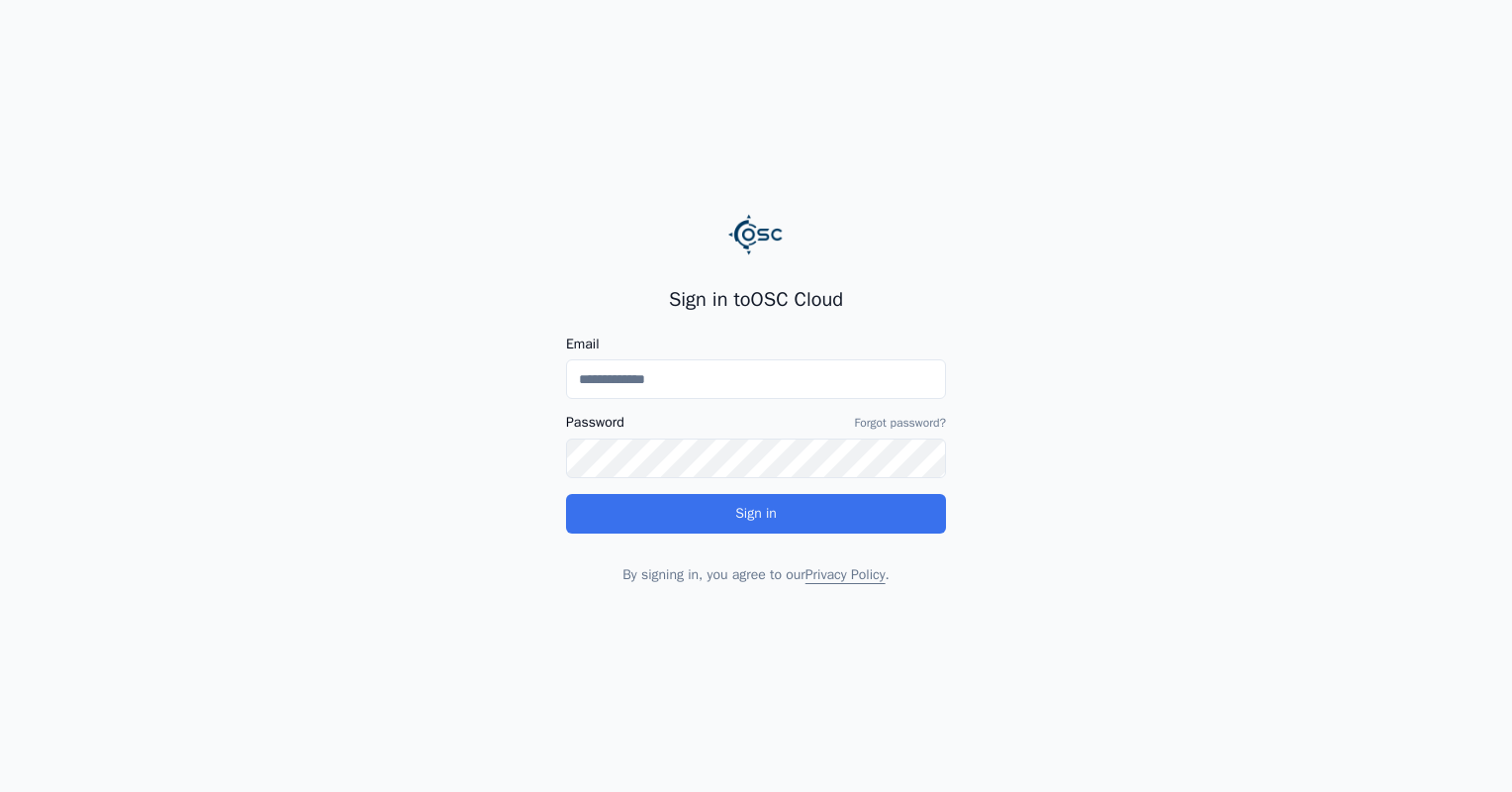type on "**********" 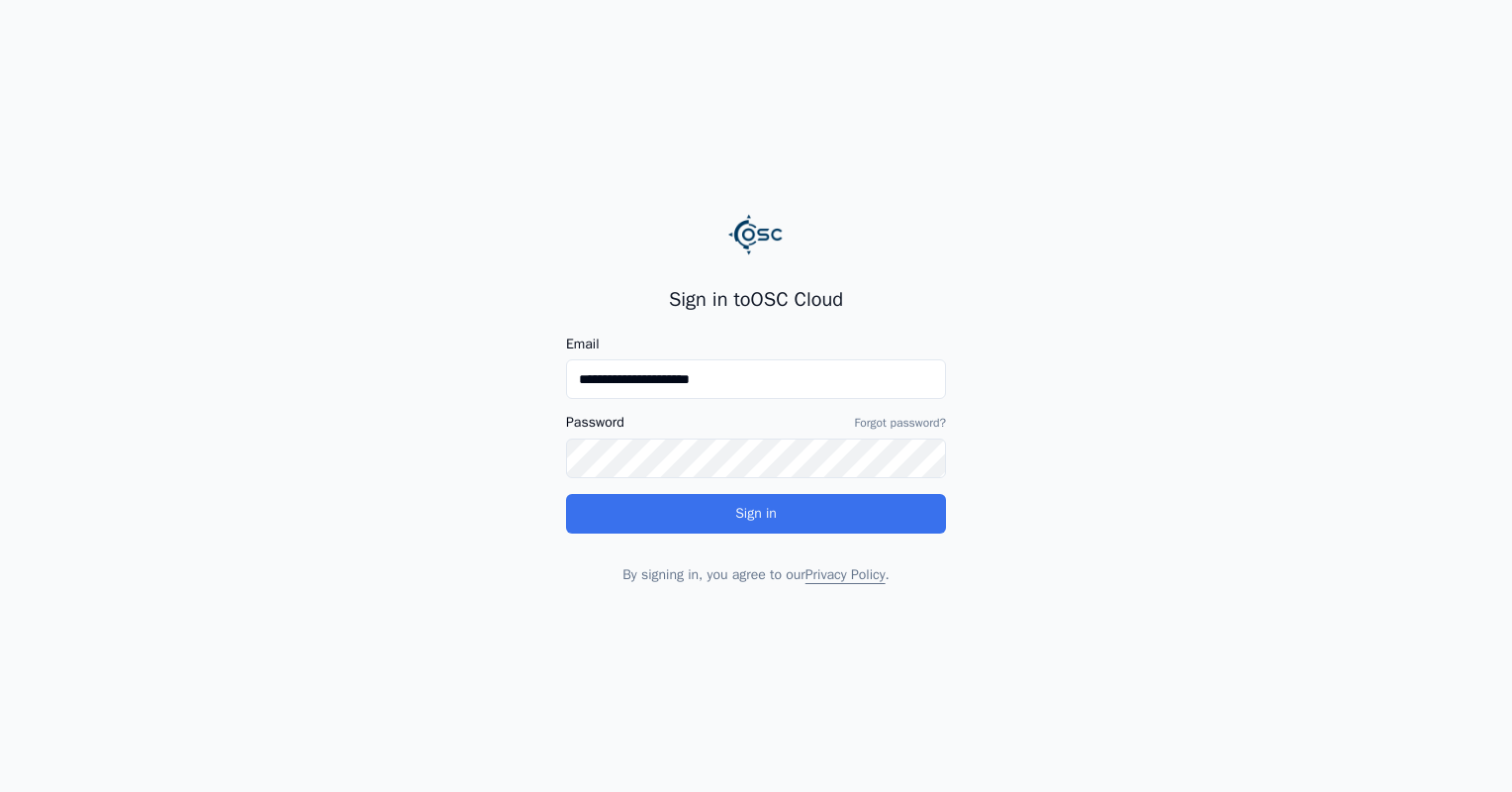 click on "**********" at bounding box center [756, 436] 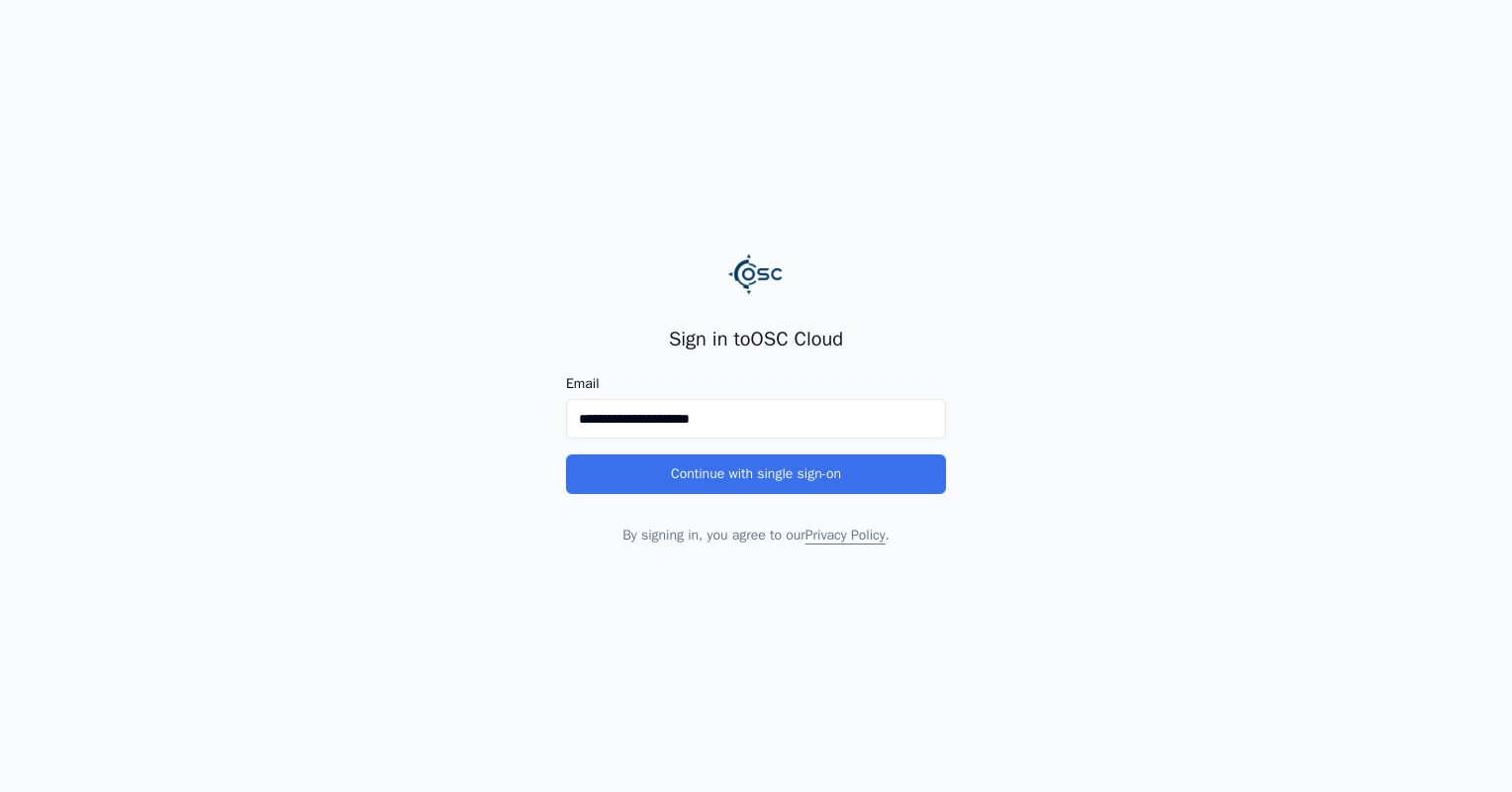 click on "Continue with single sign-on" at bounding box center (756, 474) 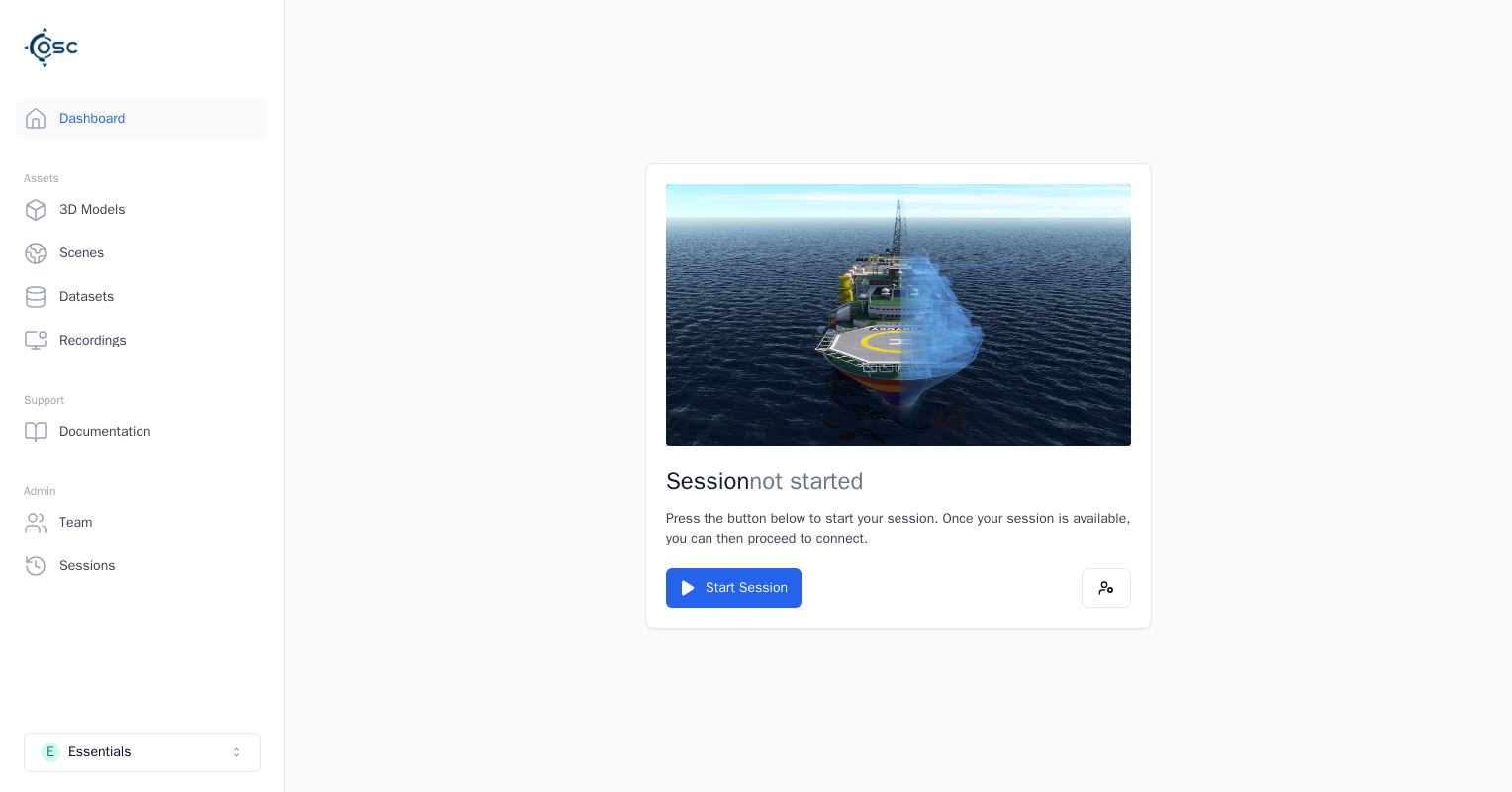 scroll, scrollTop: 0, scrollLeft: 0, axis: both 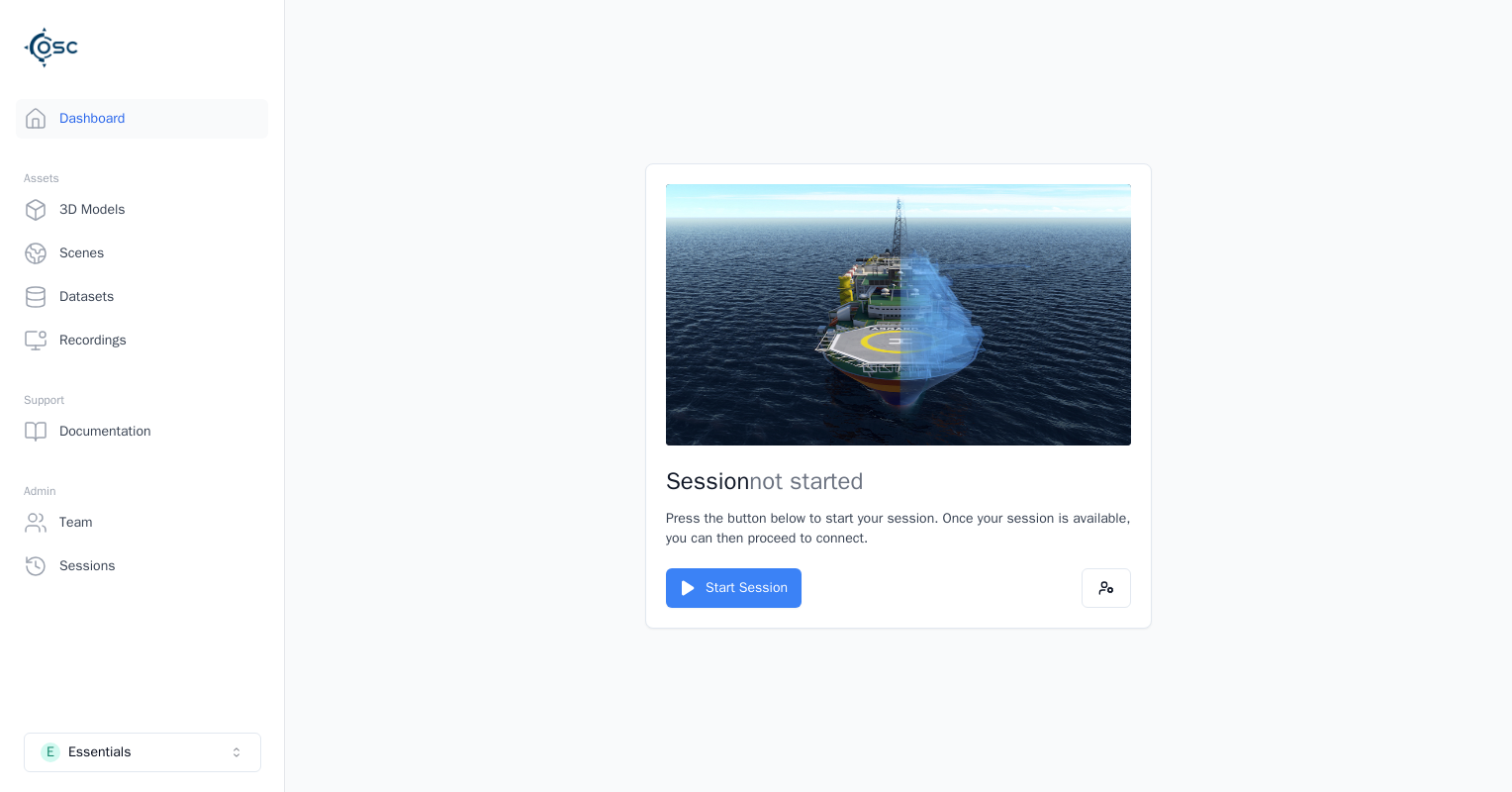 click on "Start Session" at bounding box center (733, 588) 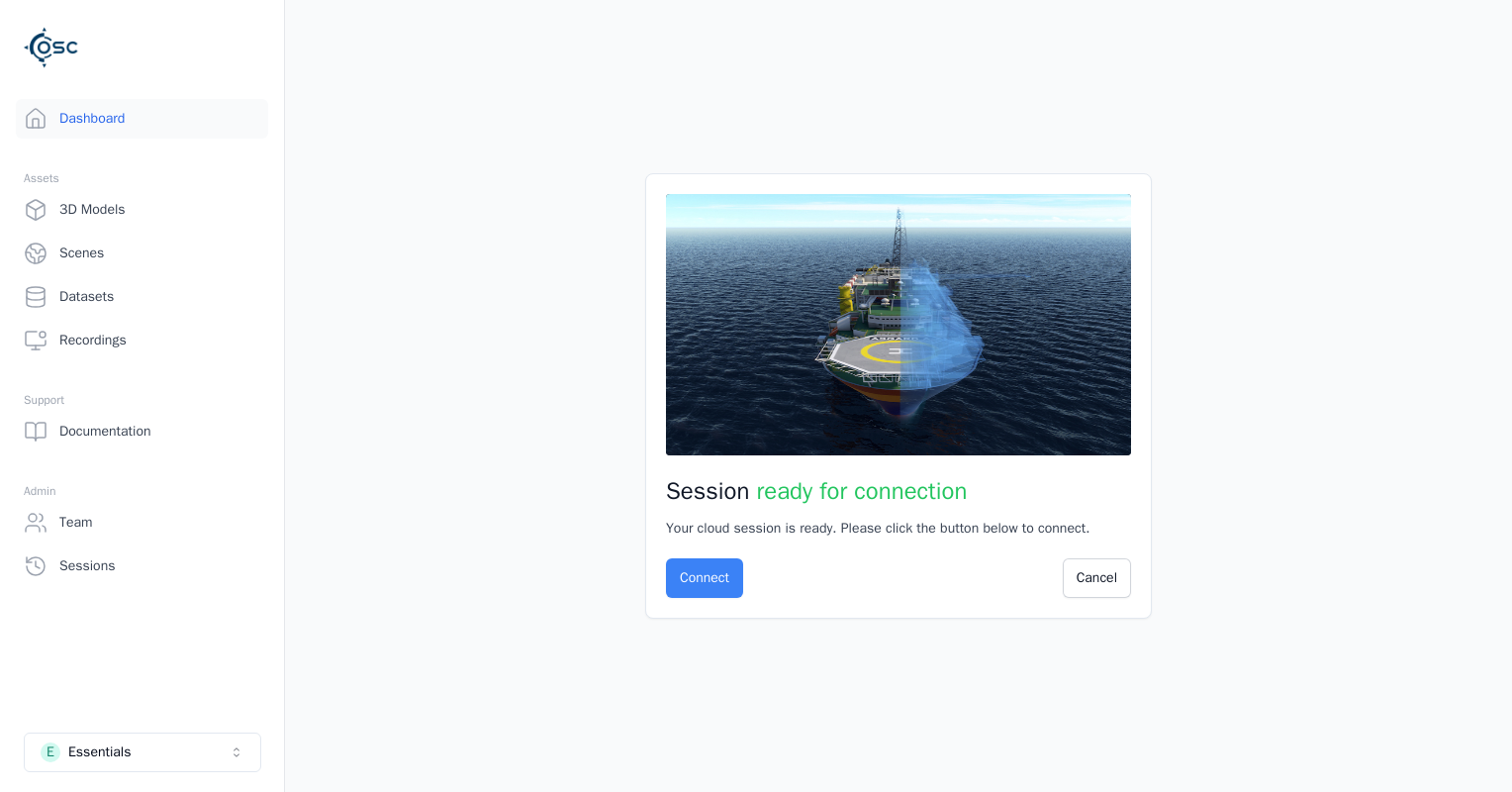 click on "Connect" at bounding box center (705, 578) 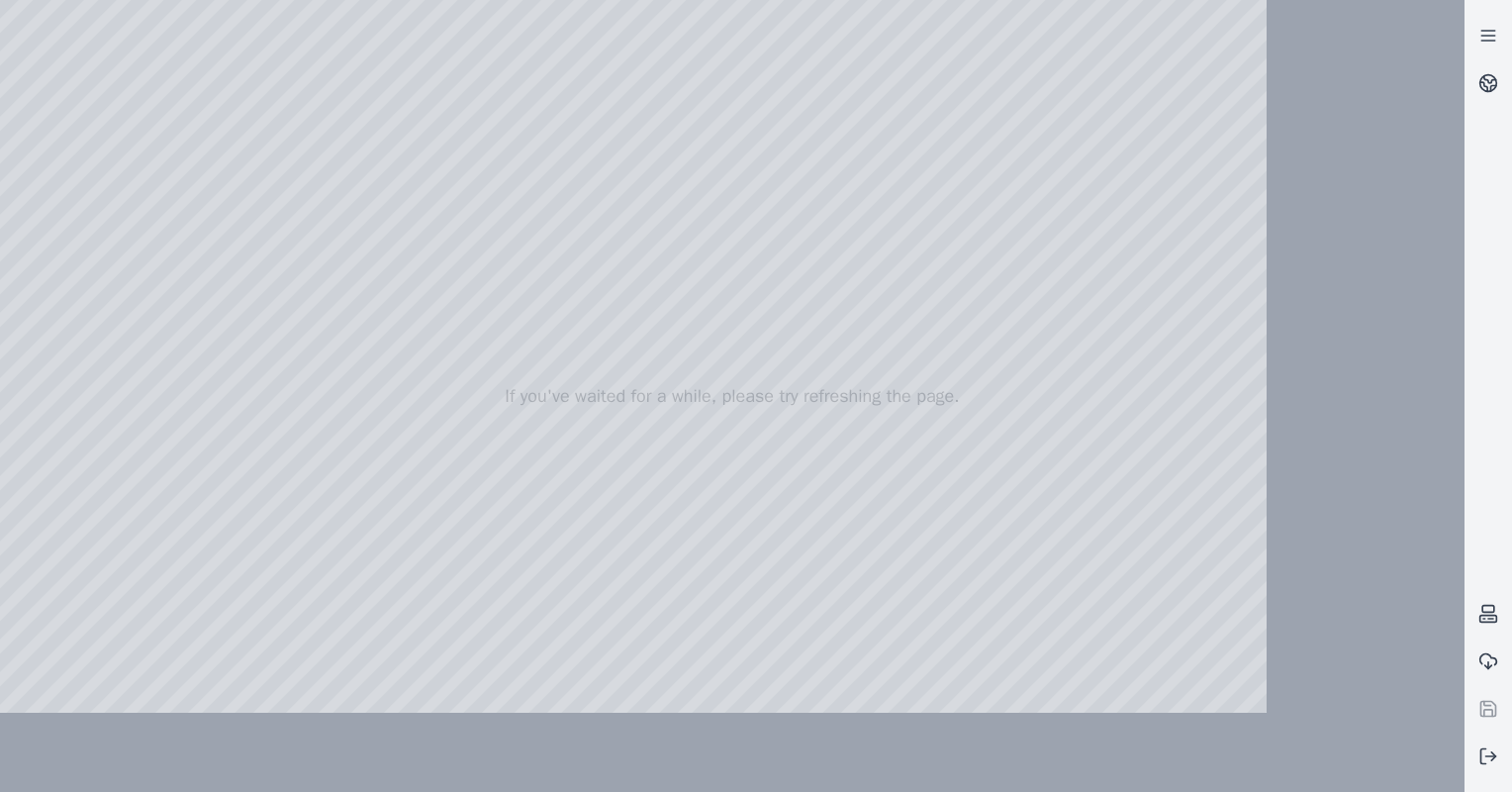 drag, startPoint x: 754, startPoint y: 584, endPoint x: 771, endPoint y: 632, distance: 50.92151 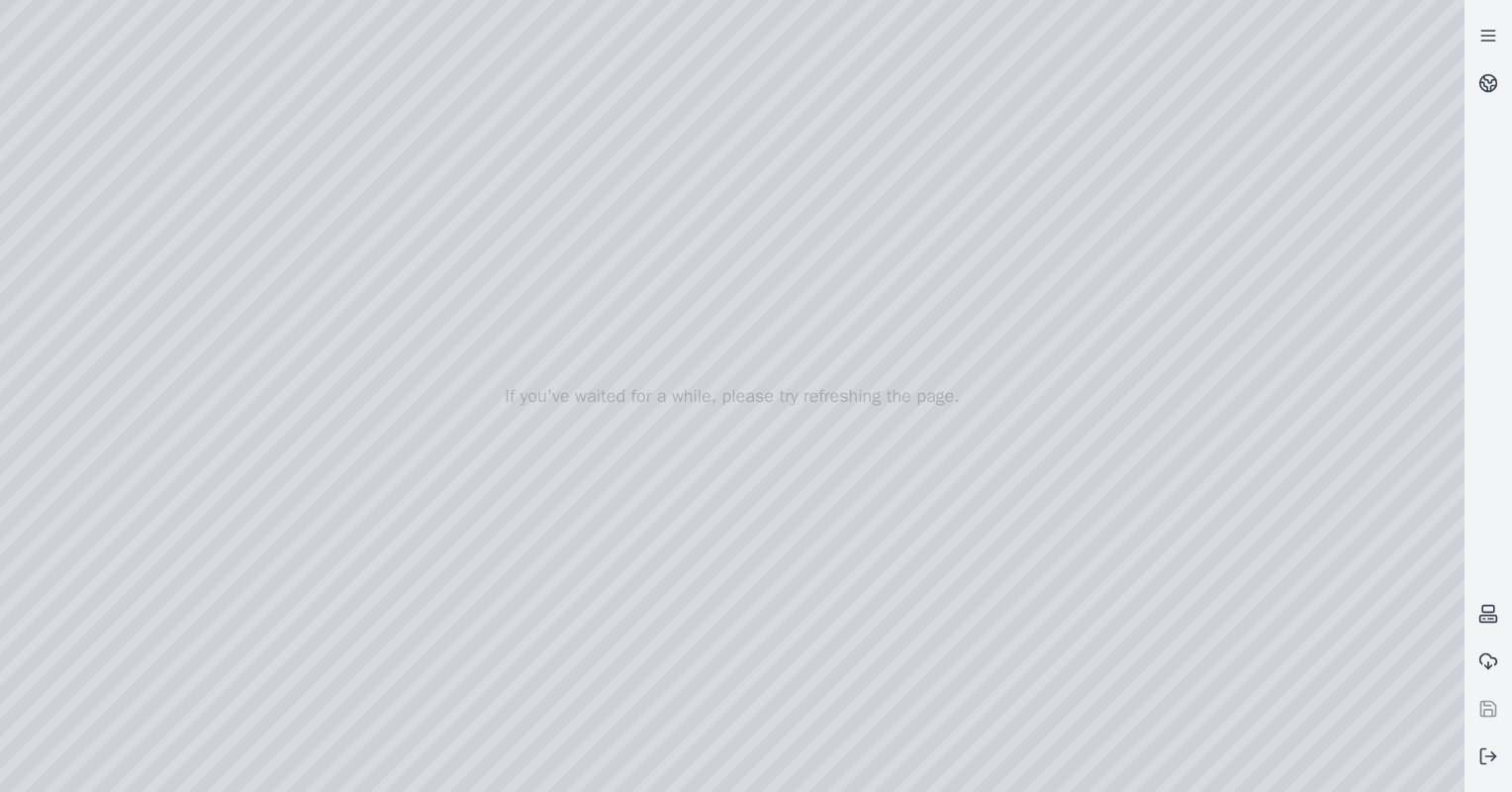 drag, startPoint x: 883, startPoint y: 585, endPoint x: 884, endPoint y: 620, distance: 35.014283 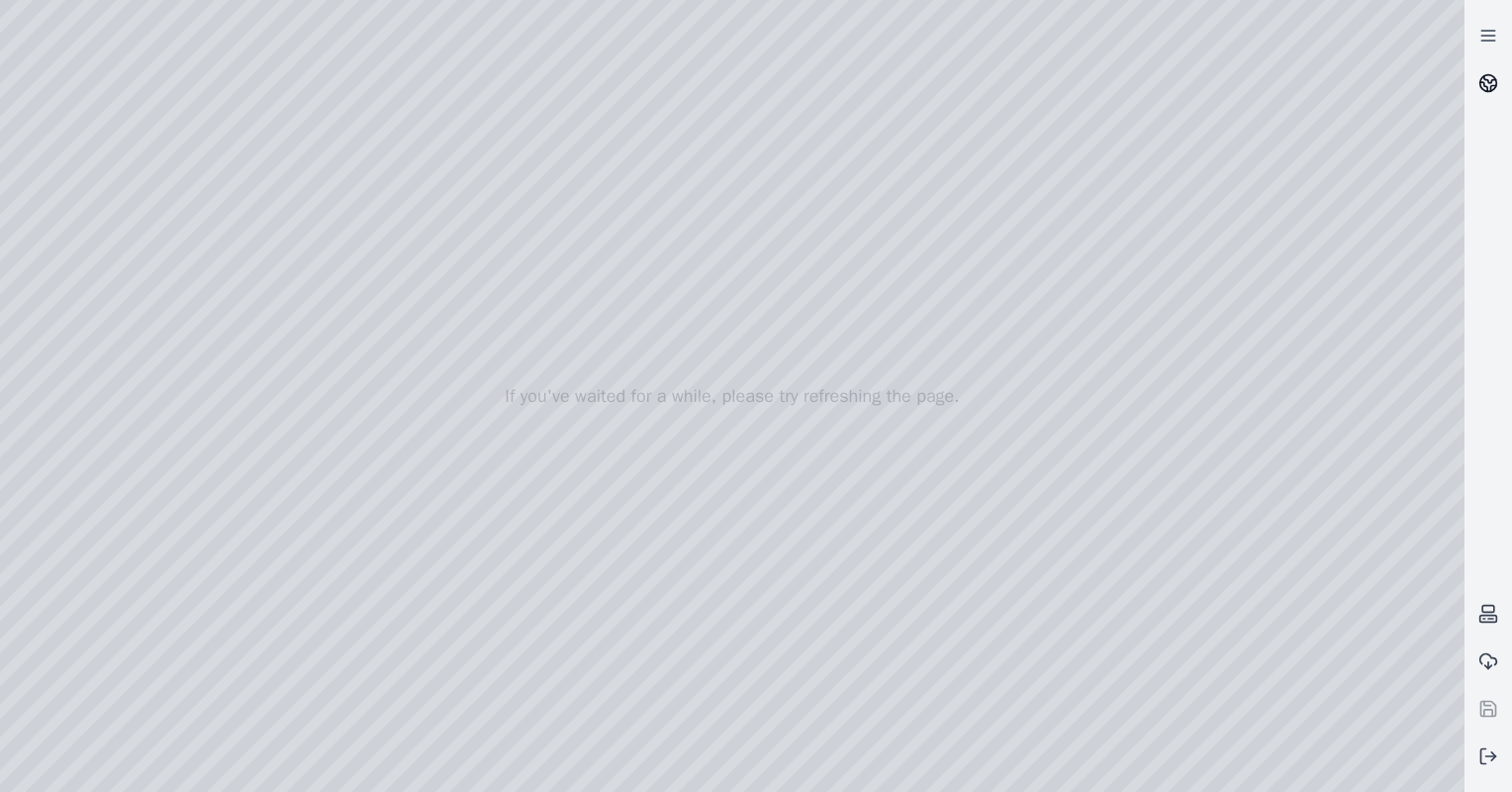 click at bounding box center (1488, 83) 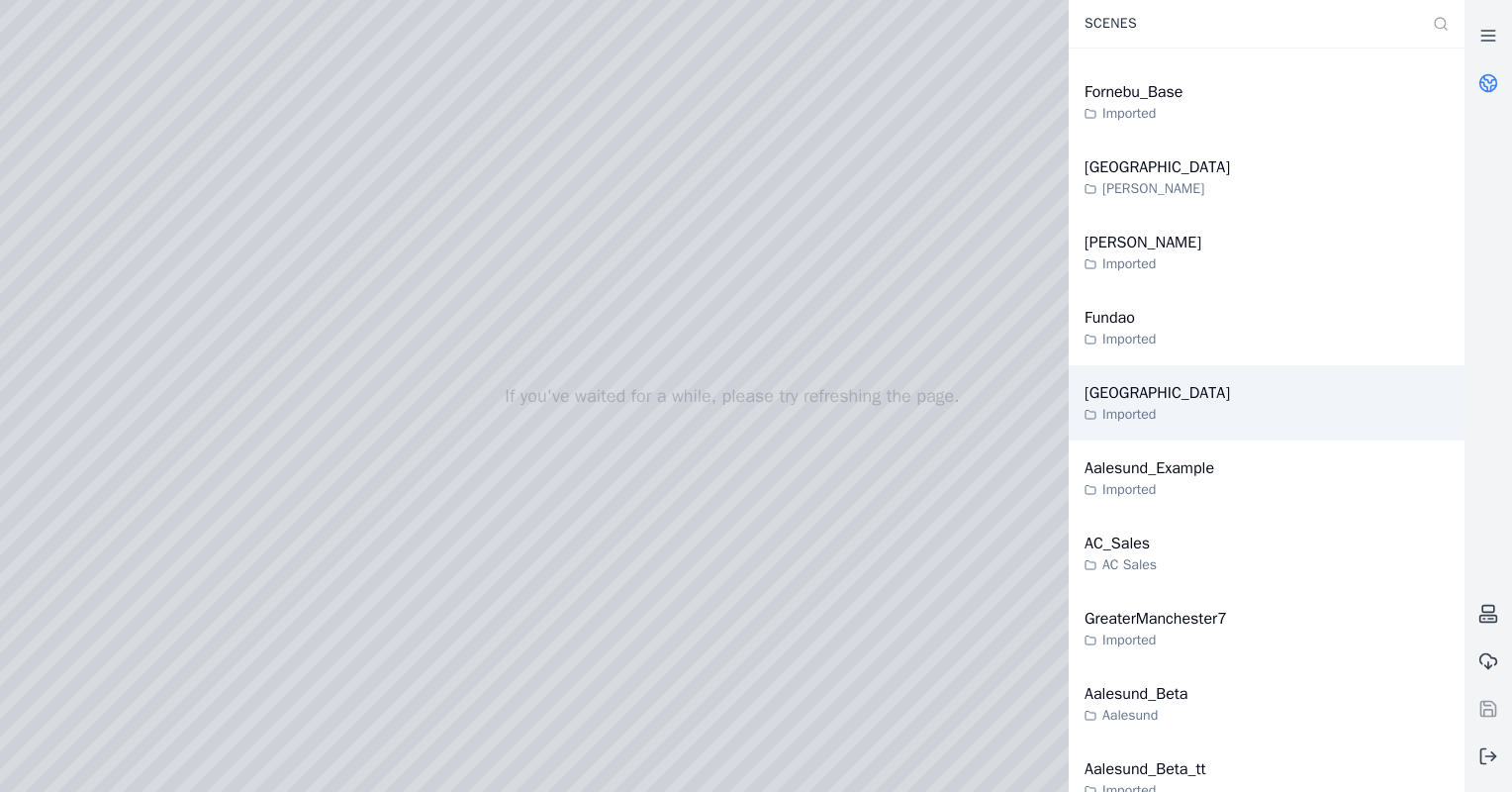 scroll, scrollTop: 5469, scrollLeft: 0, axis: vertical 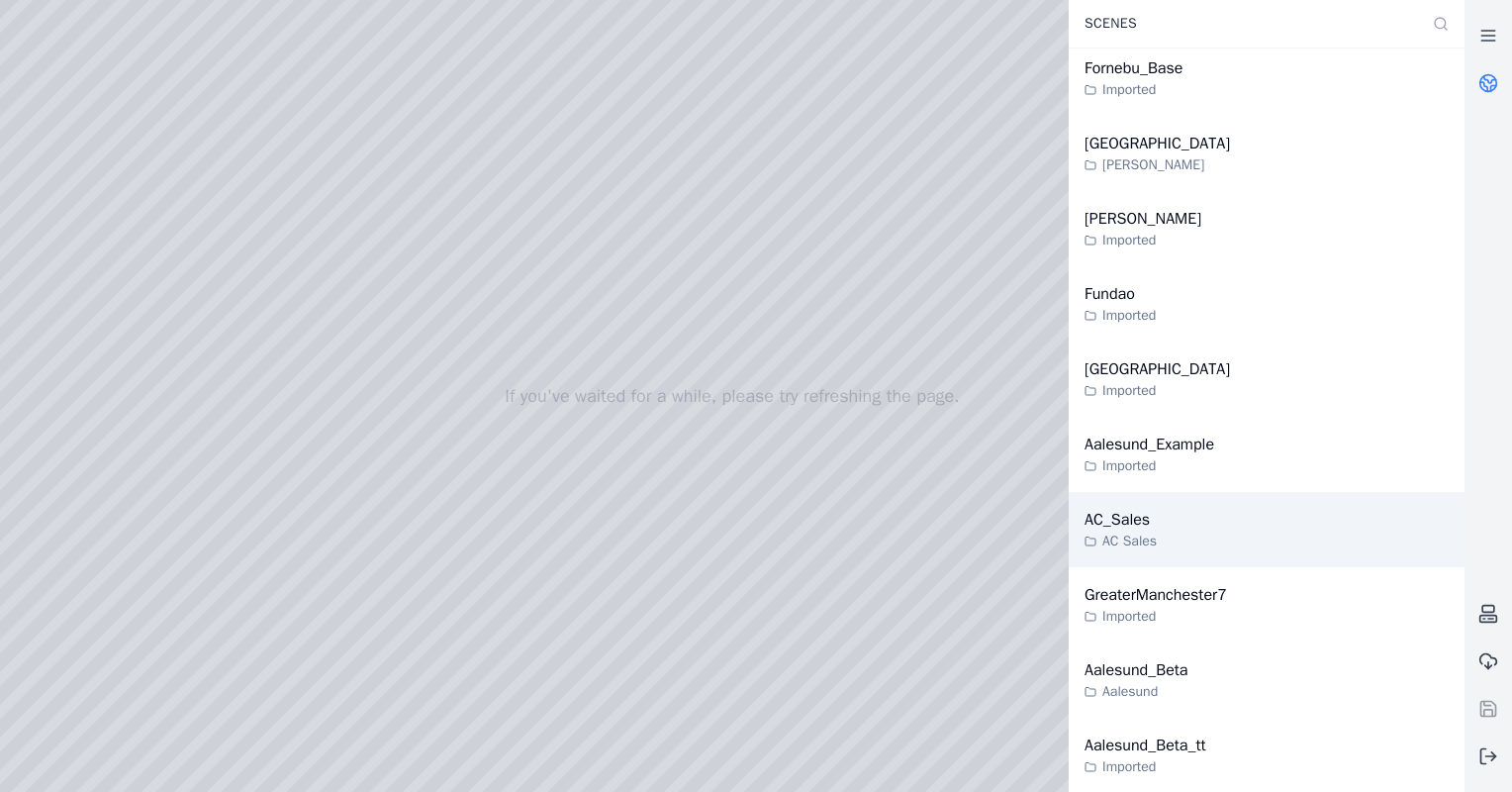 click on "AC Sales" at bounding box center (1120, 542) 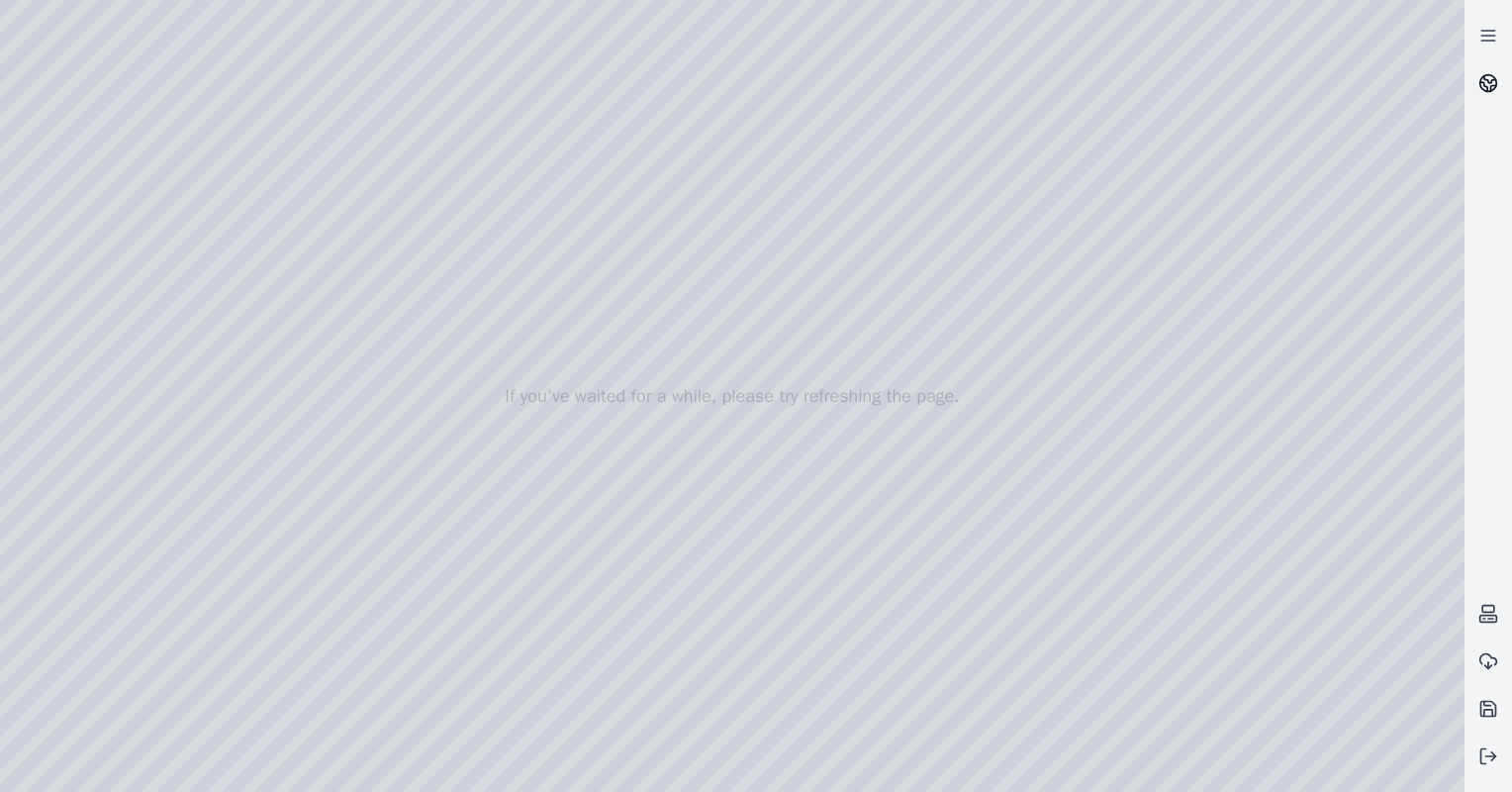 drag, startPoint x: 1478, startPoint y: 77, endPoint x: 1470, endPoint y: 85, distance: 11.313708 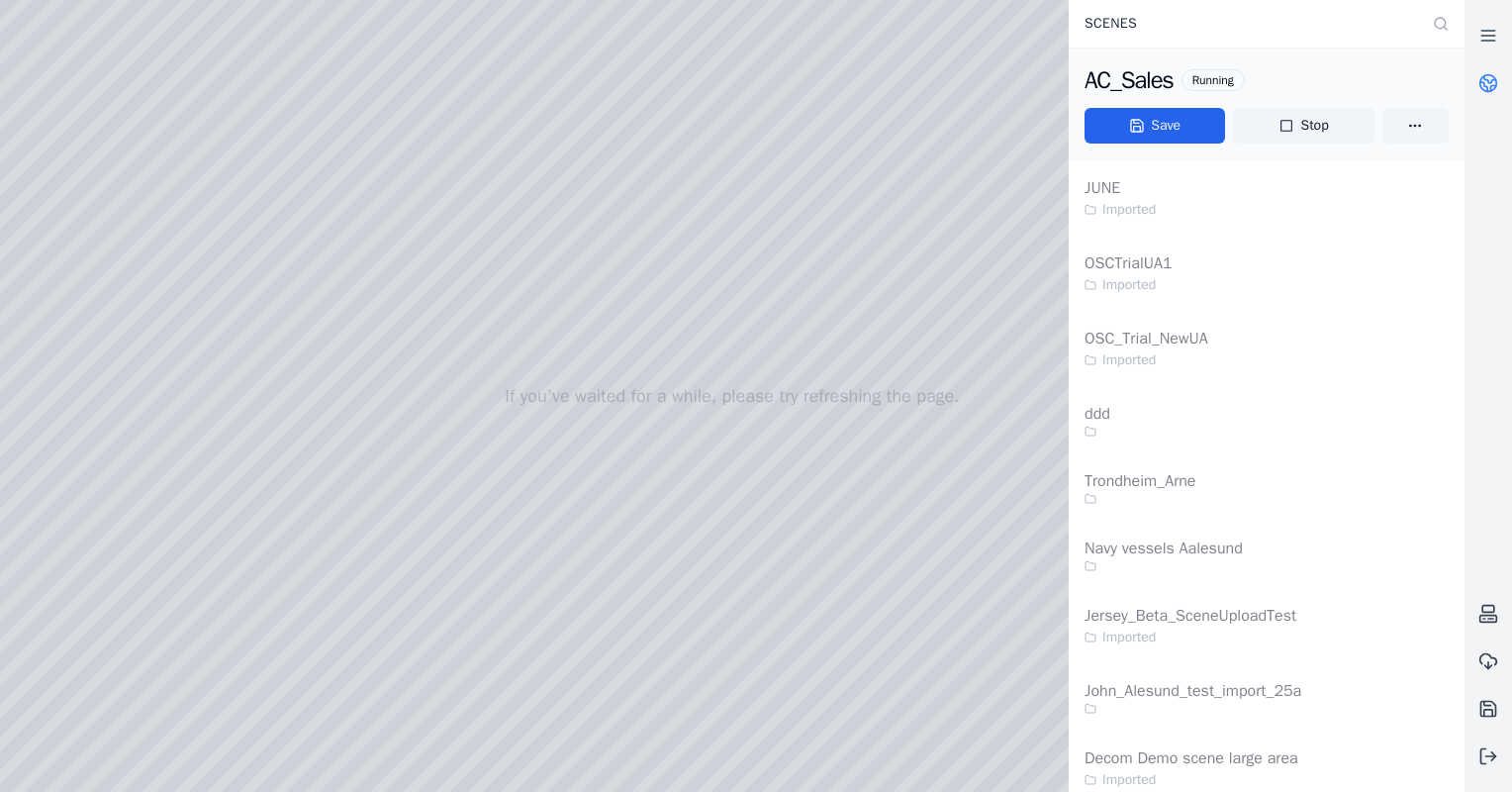 scroll, scrollTop: 396, scrollLeft: 0, axis: vertical 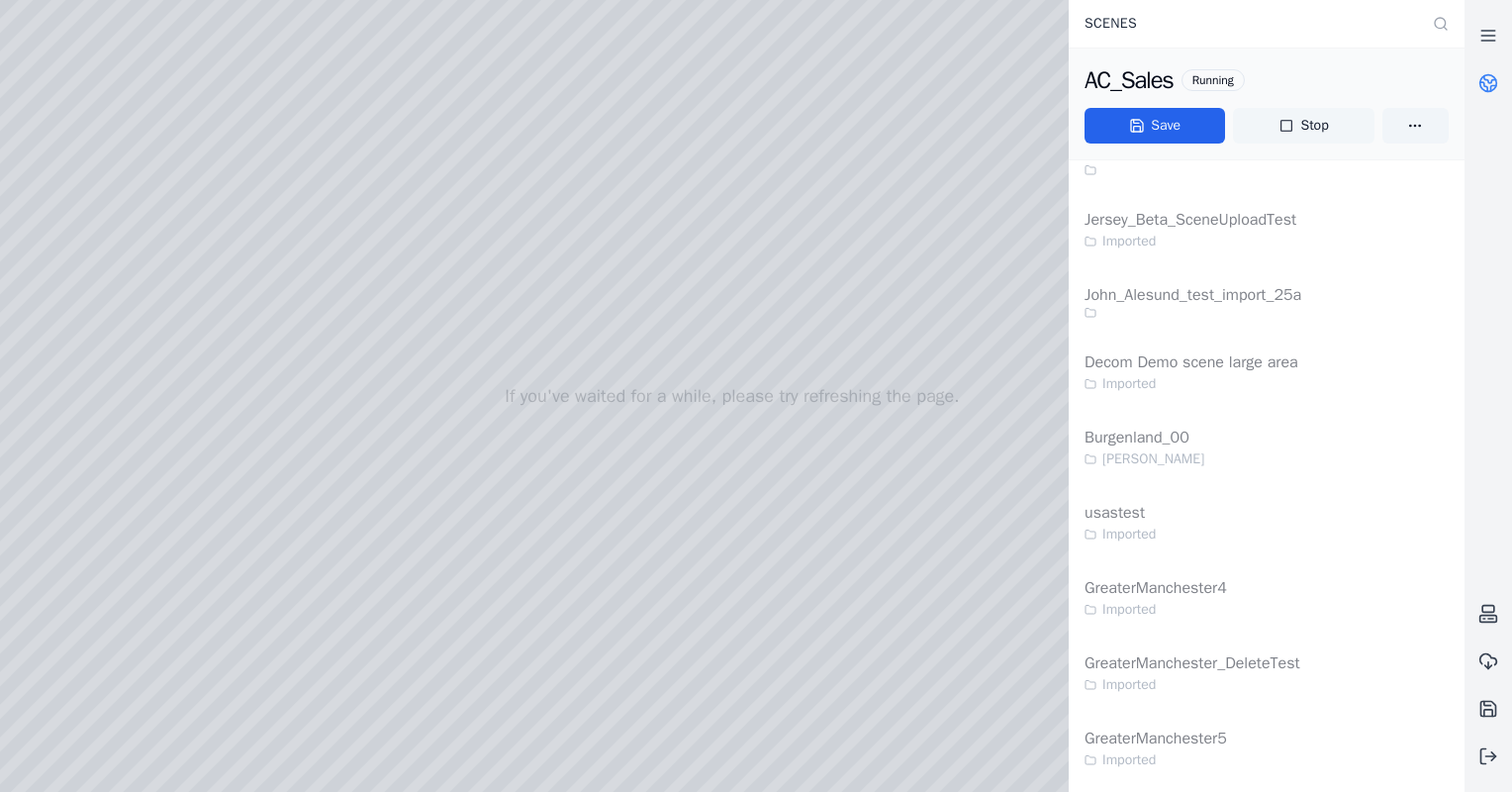 click 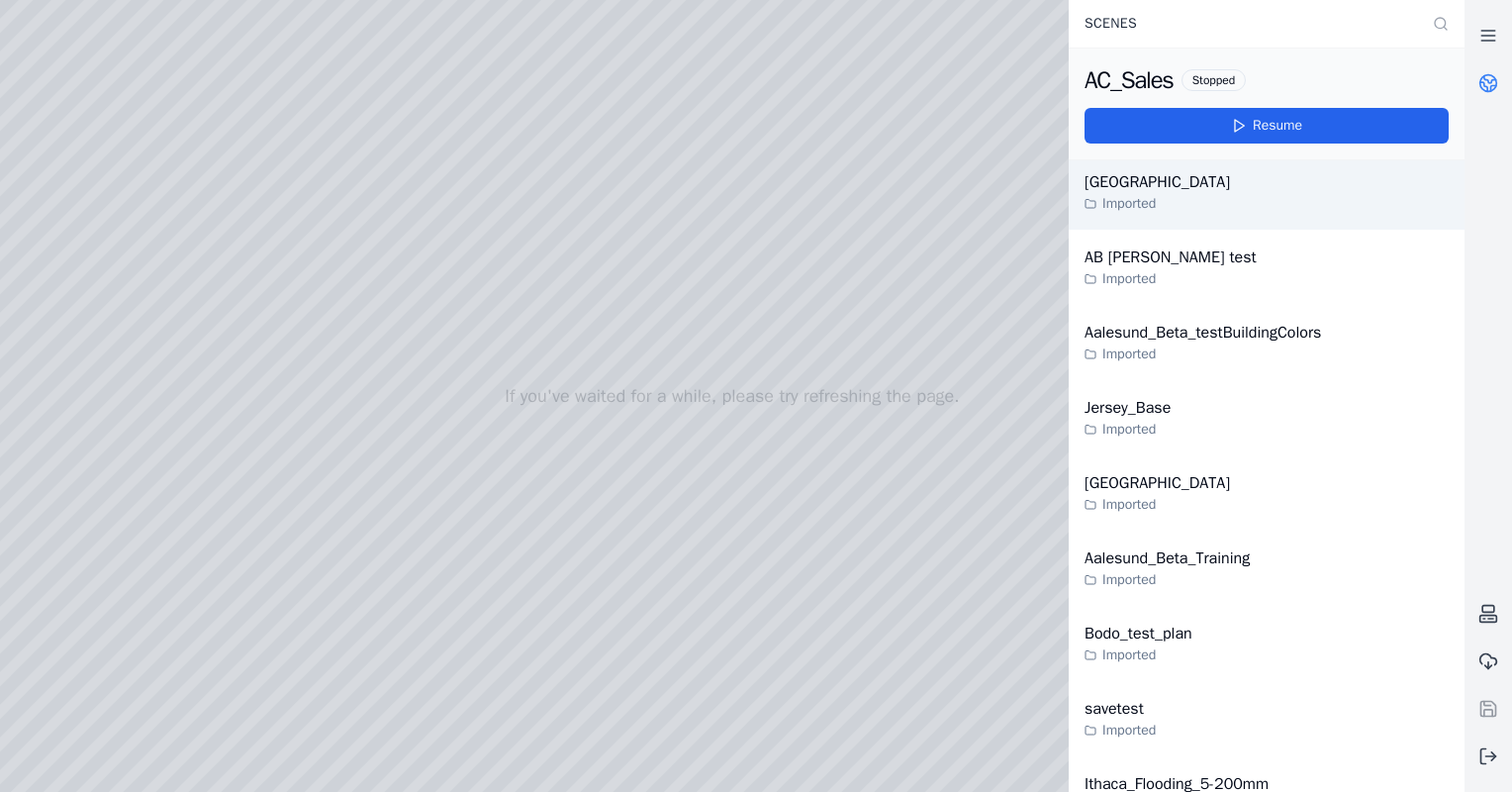 scroll, scrollTop: 3366, scrollLeft: 0, axis: vertical 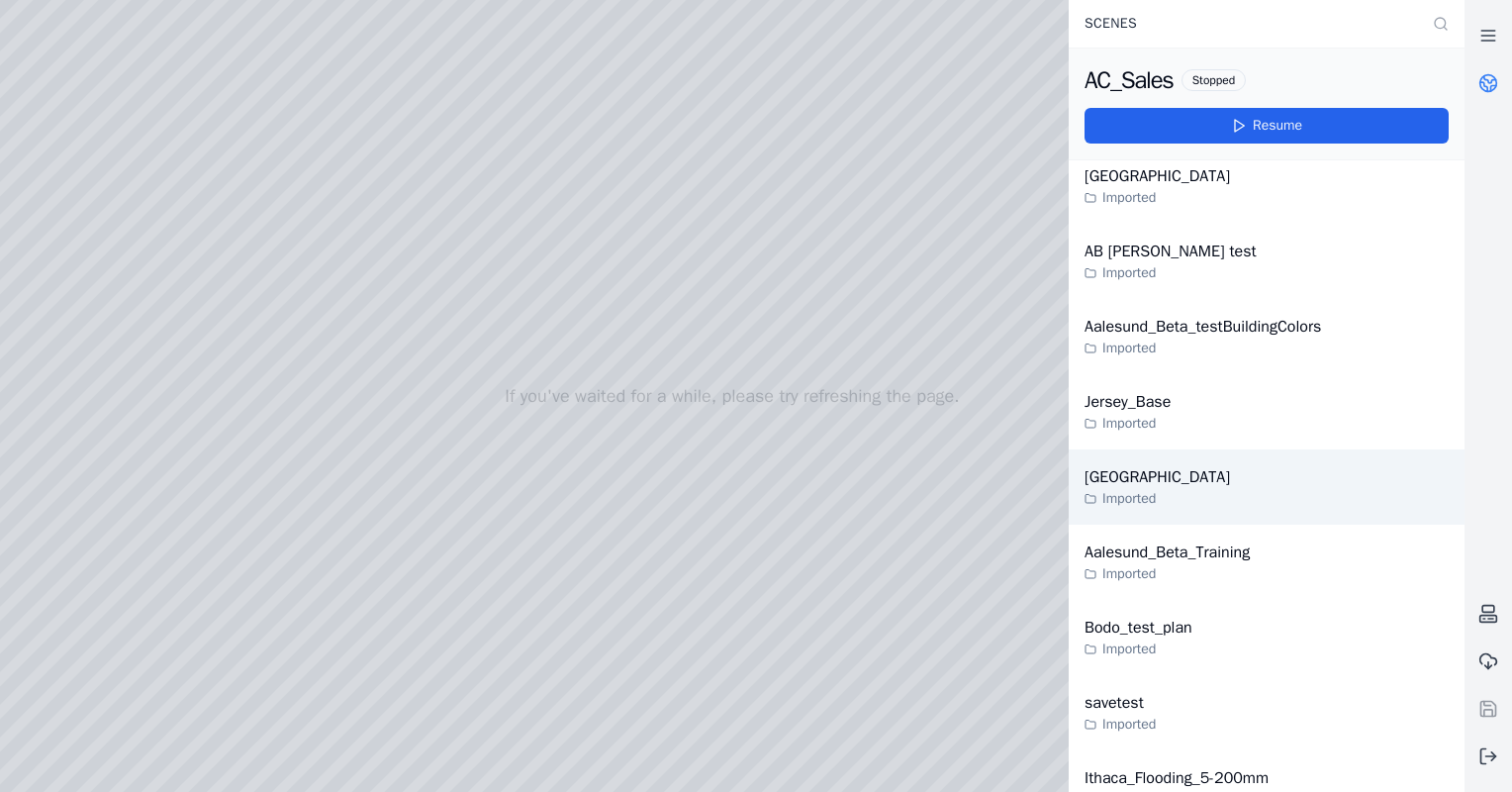 click on "Hovinbyen" at bounding box center [1157, 477] 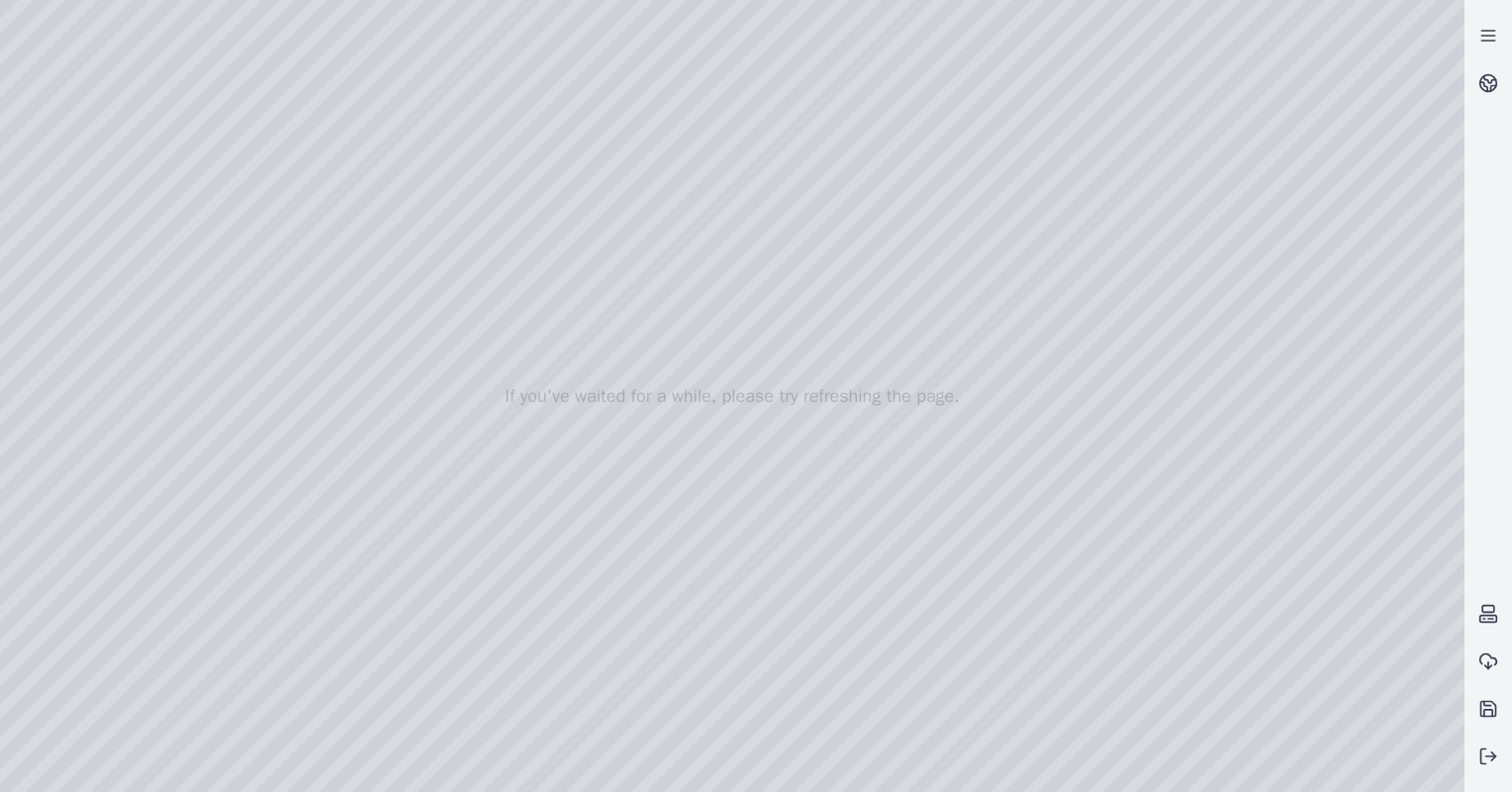 drag, startPoint x: 931, startPoint y: 198, endPoint x: 937, endPoint y: 346, distance: 148.12157 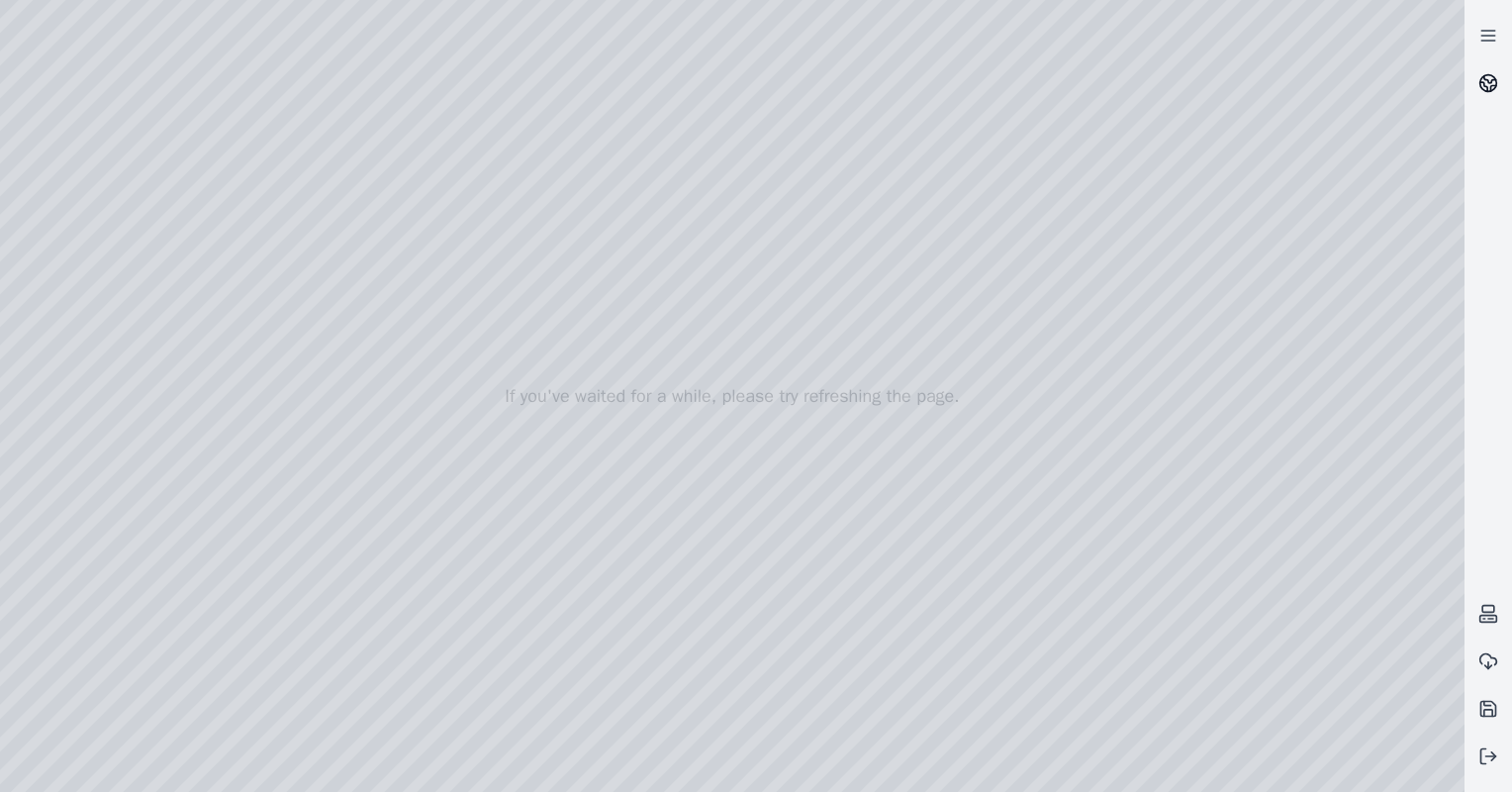 click 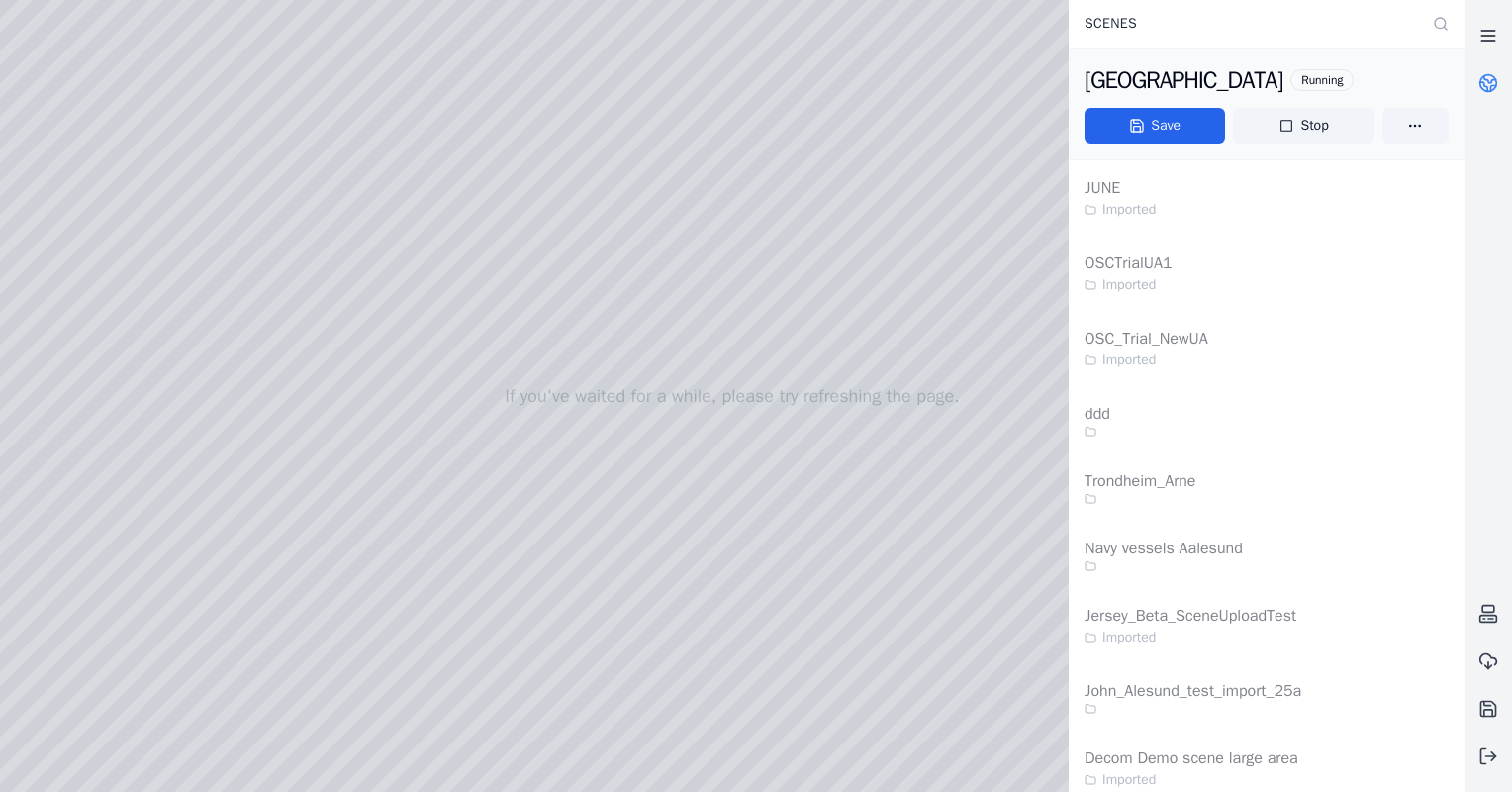click 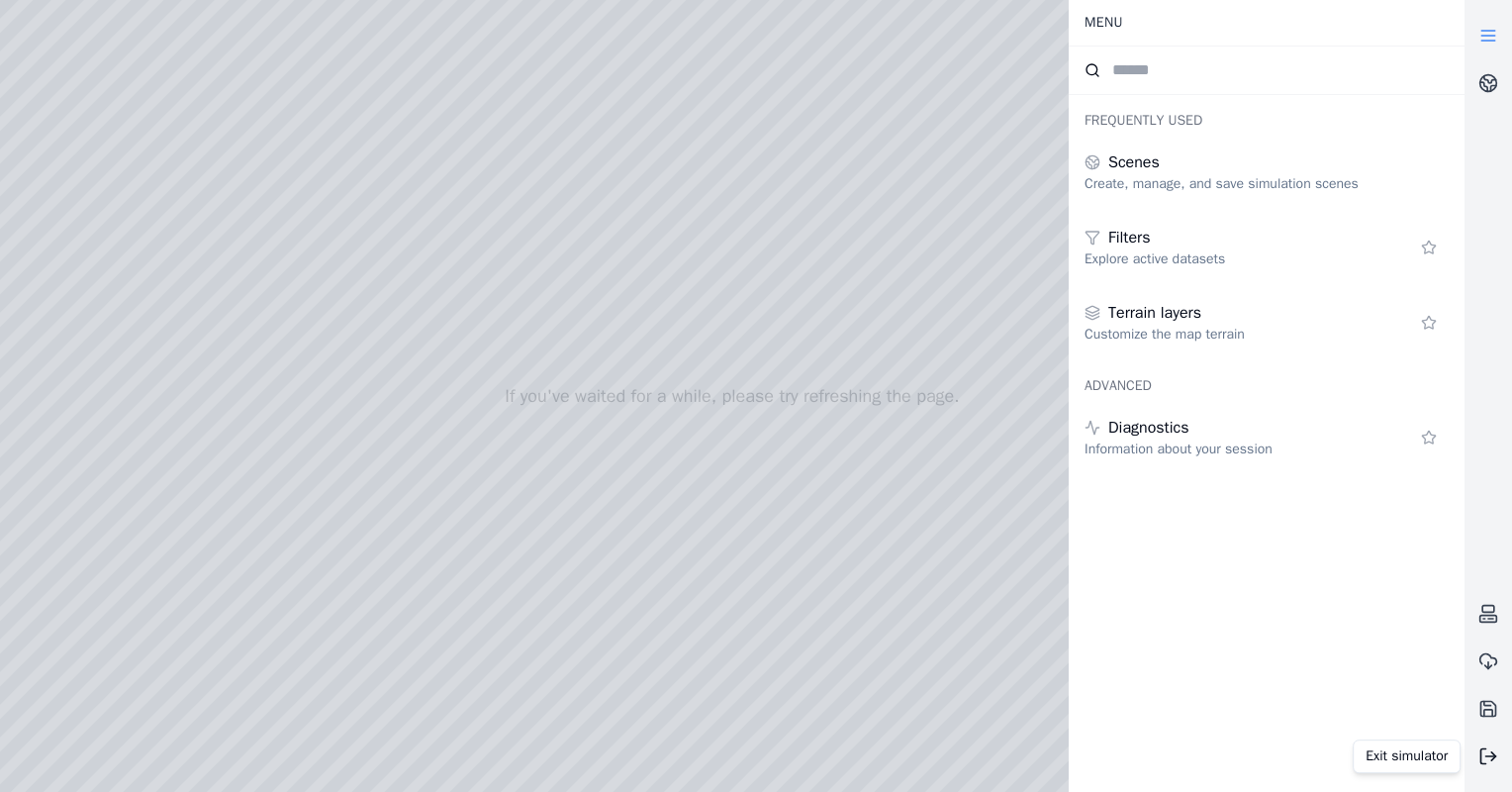 click 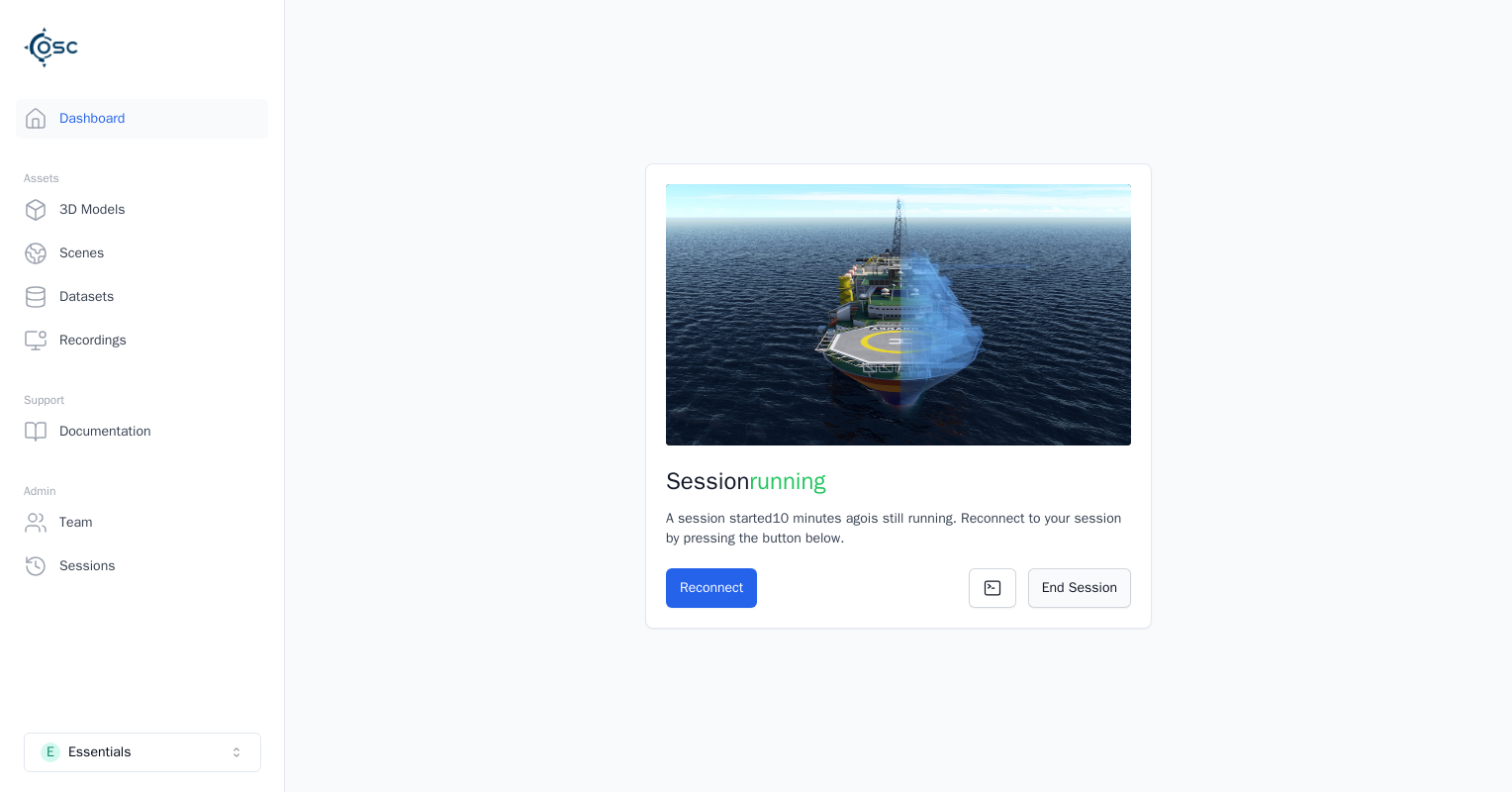 click on "End Session" at bounding box center (1080, 588) 